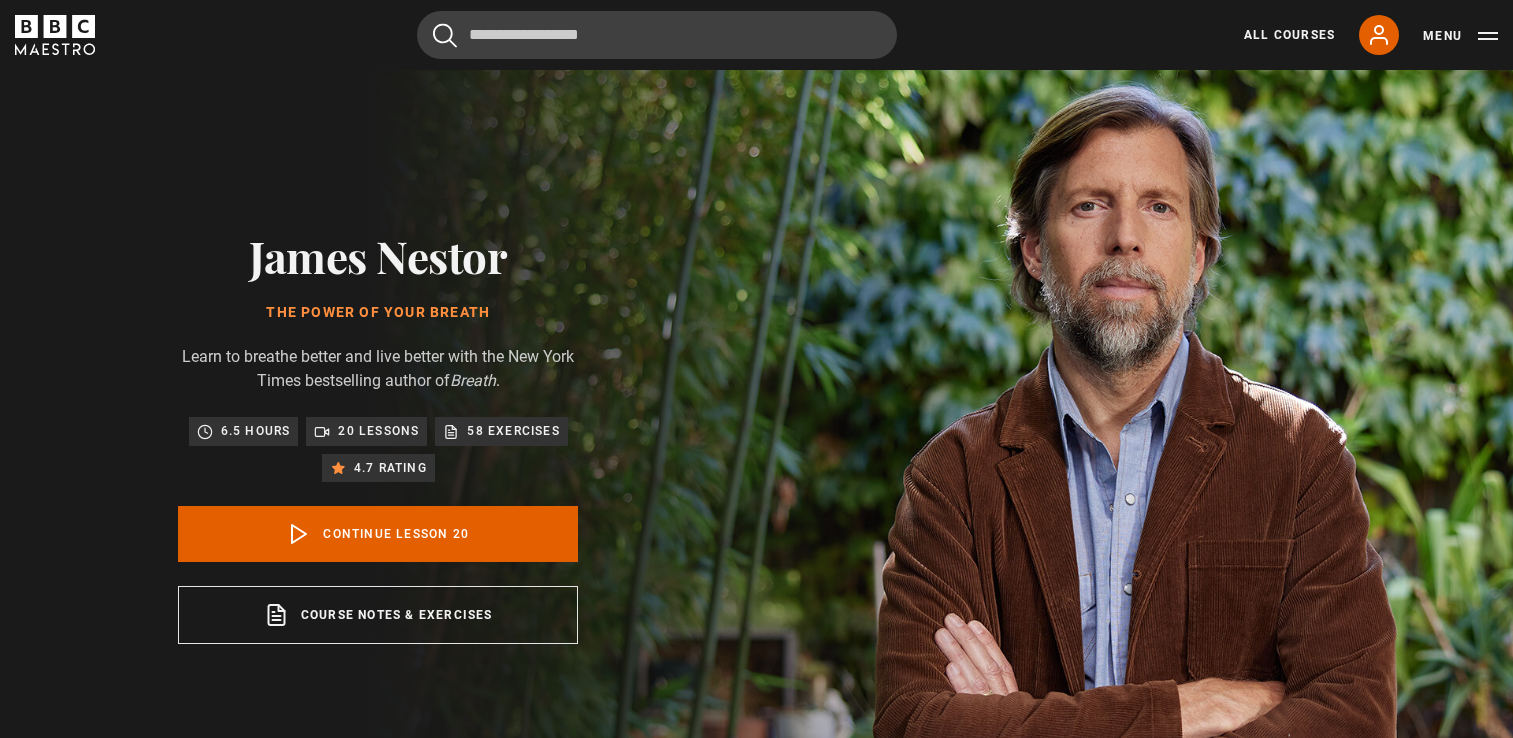 scroll, scrollTop: 804, scrollLeft: 0, axis: vertical 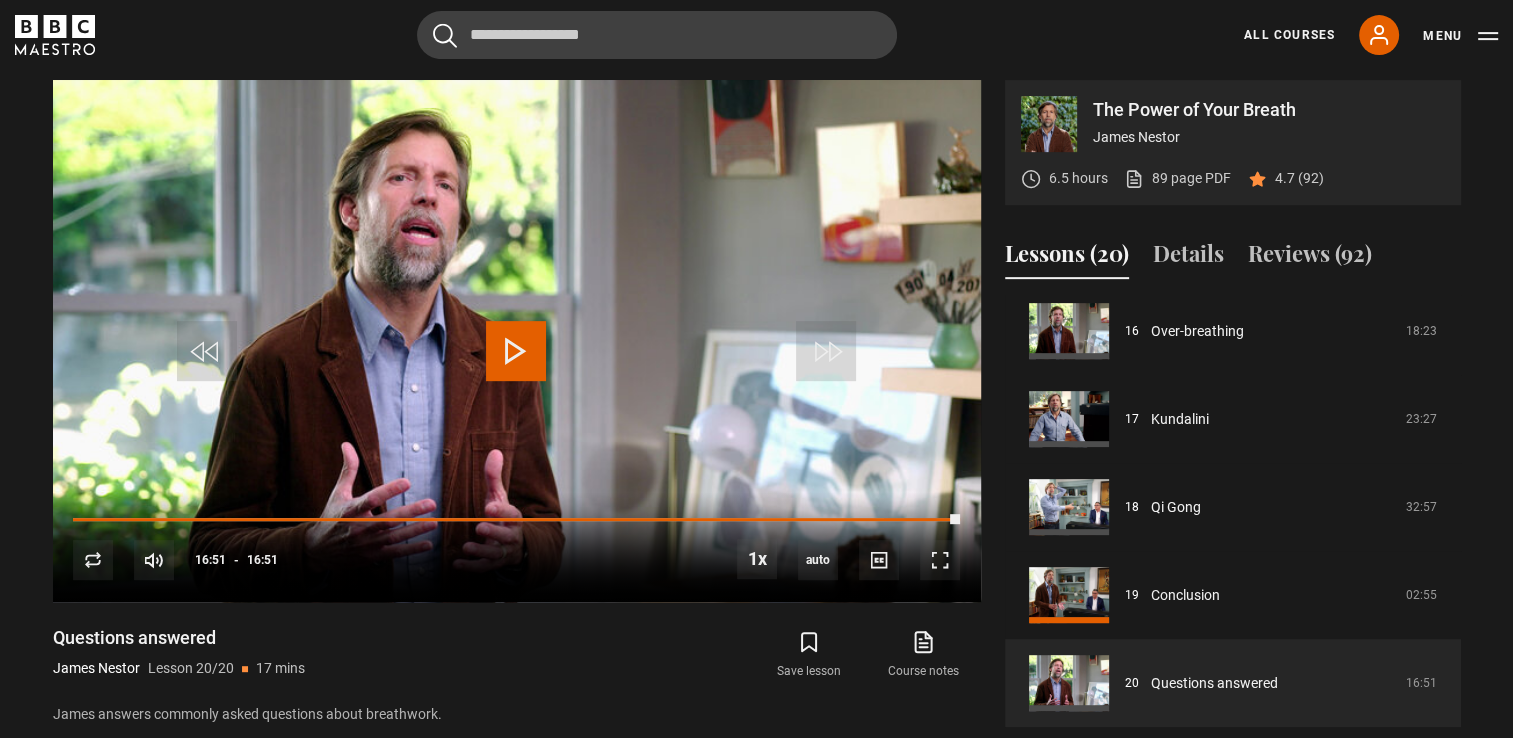 drag, startPoint x: 1183, startPoint y: 138, endPoint x: 1091, endPoint y: 134, distance: 92.086914 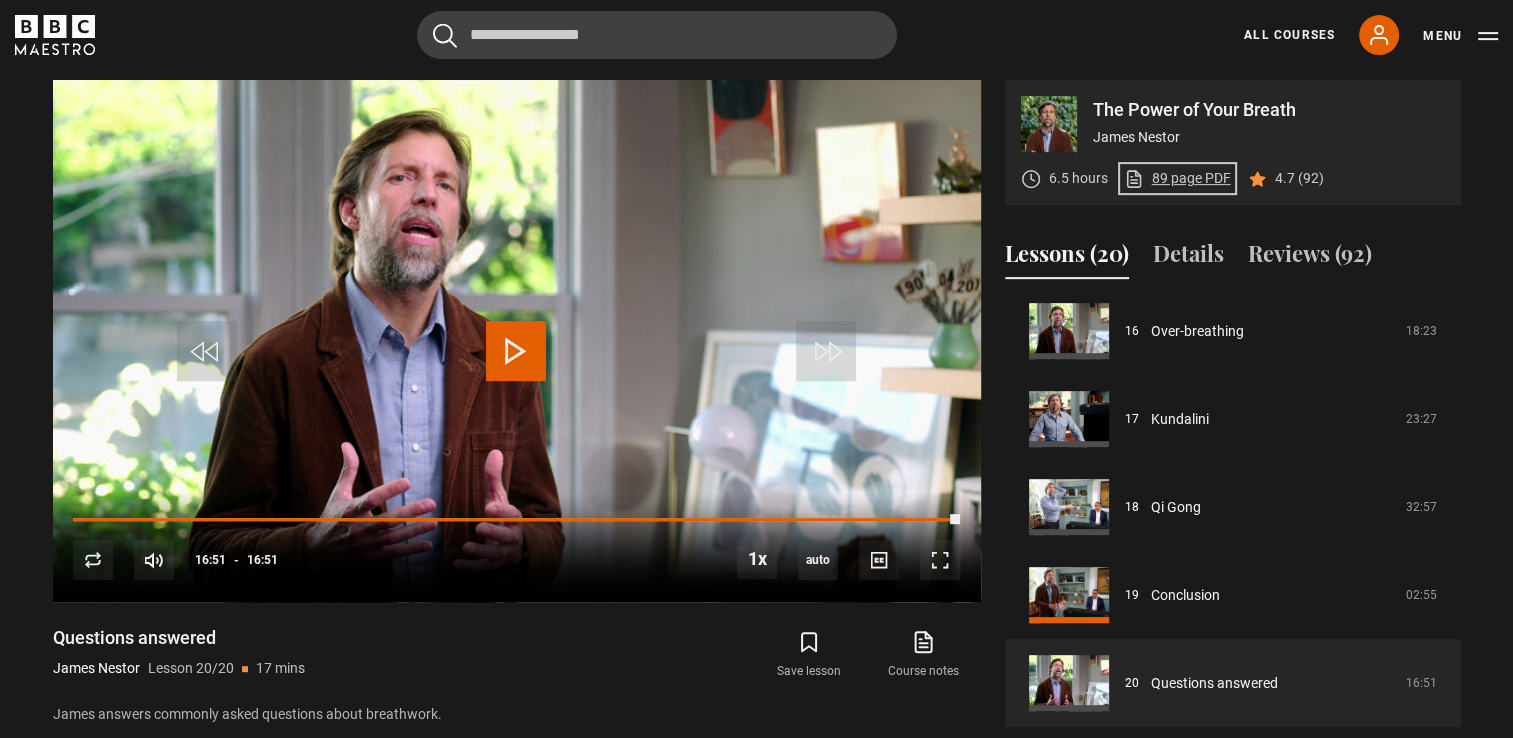 click on "89 page PDF
(opens in new tab)" at bounding box center (1177, 178) 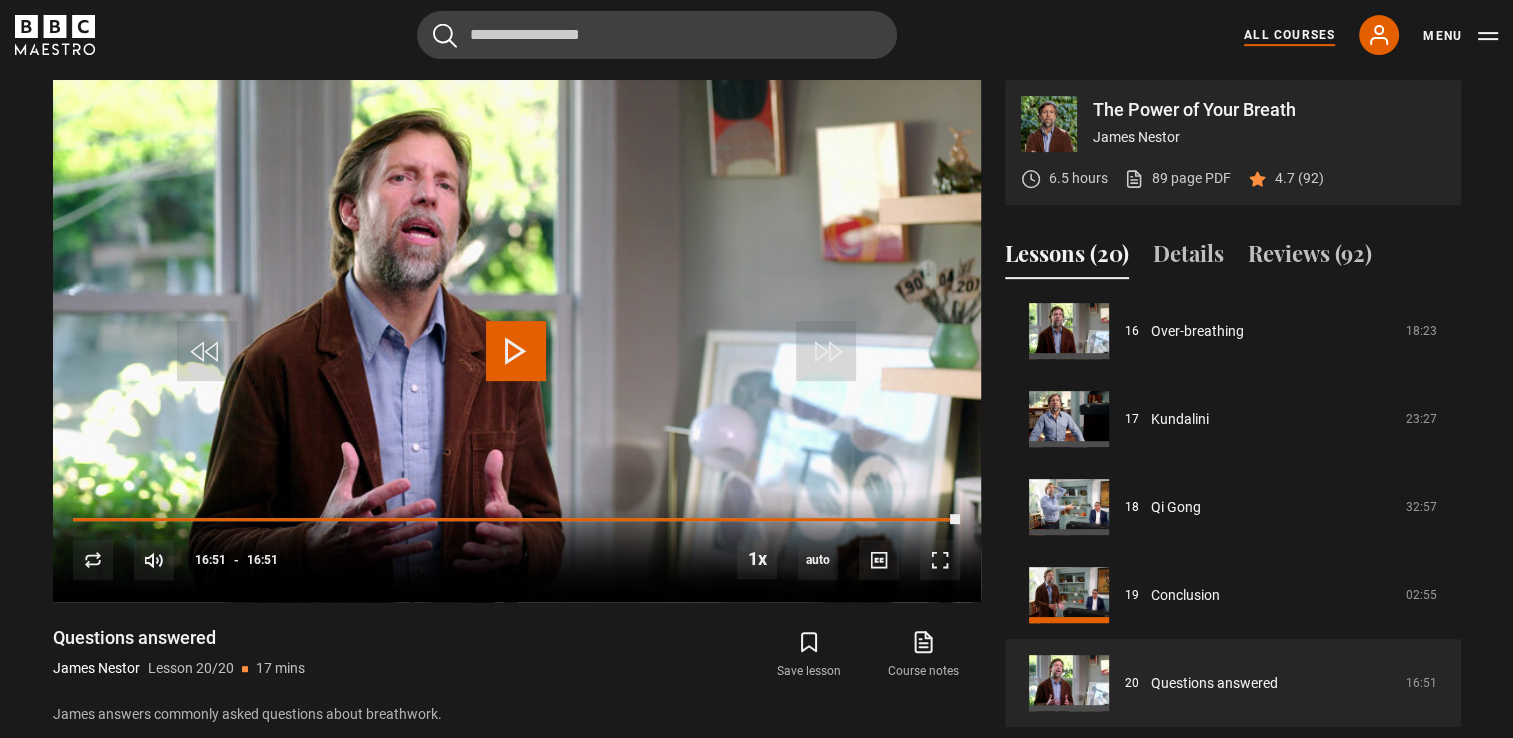 click on "All Courses" at bounding box center (1289, 35) 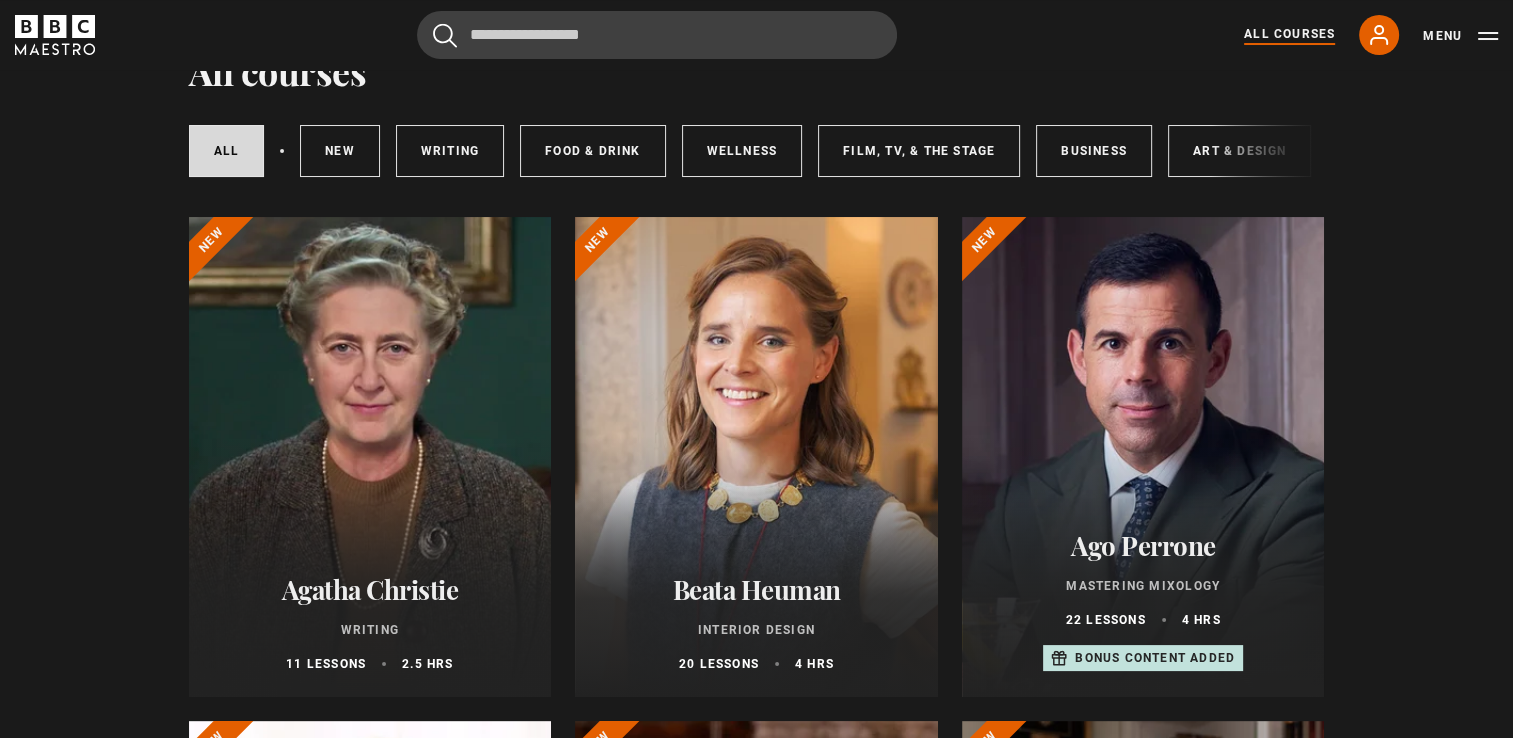 scroll, scrollTop: 100, scrollLeft: 0, axis: vertical 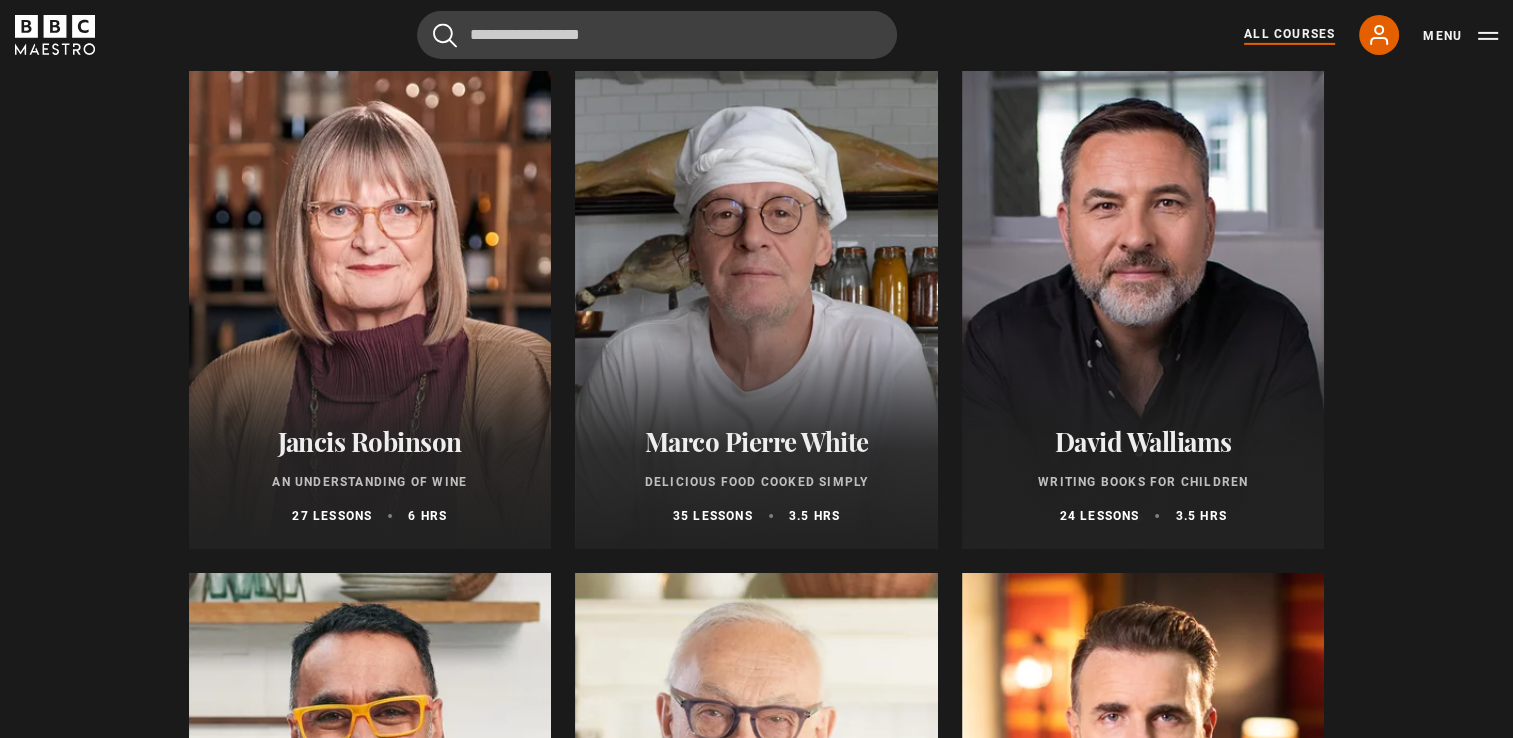 click at bounding box center [756, 309] 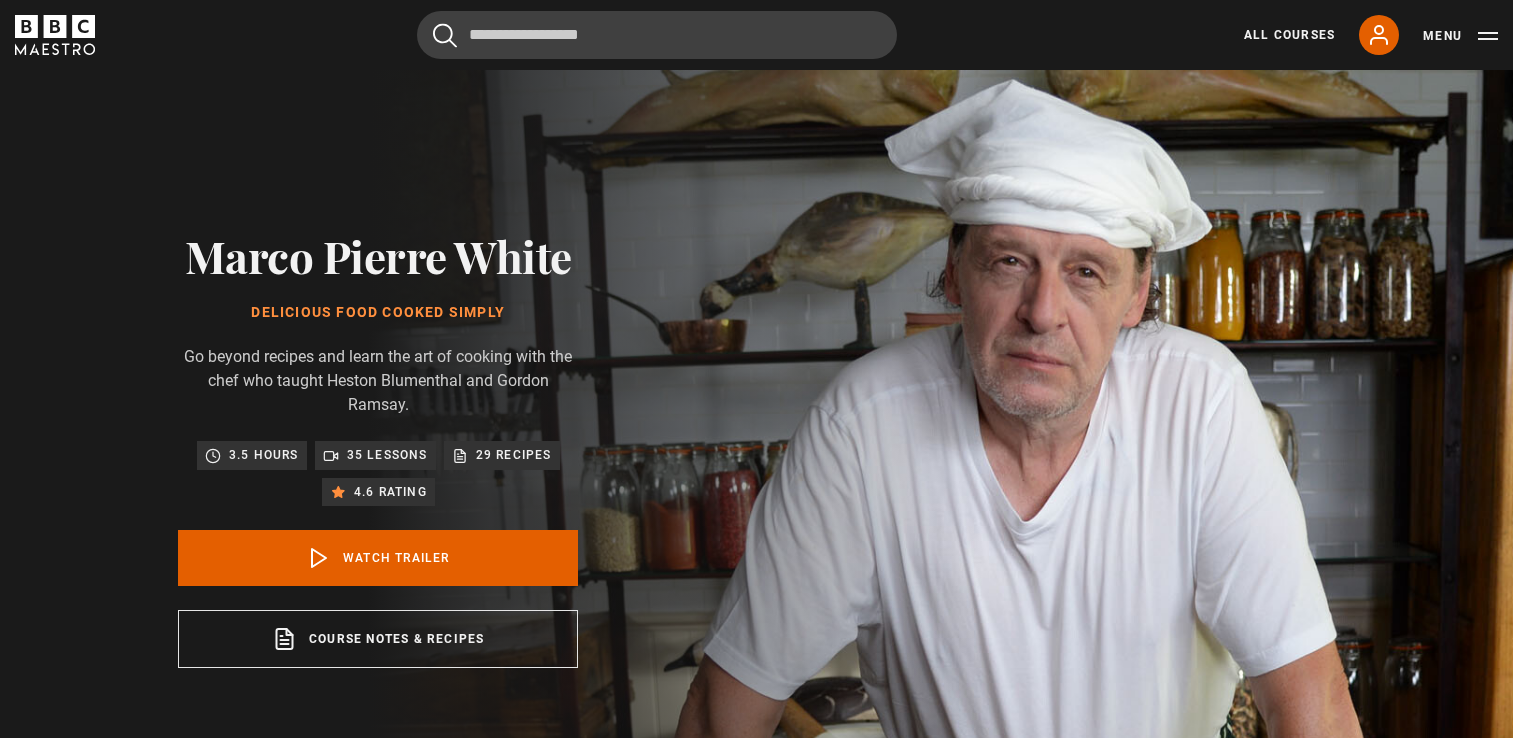 scroll, scrollTop: 0, scrollLeft: 0, axis: both 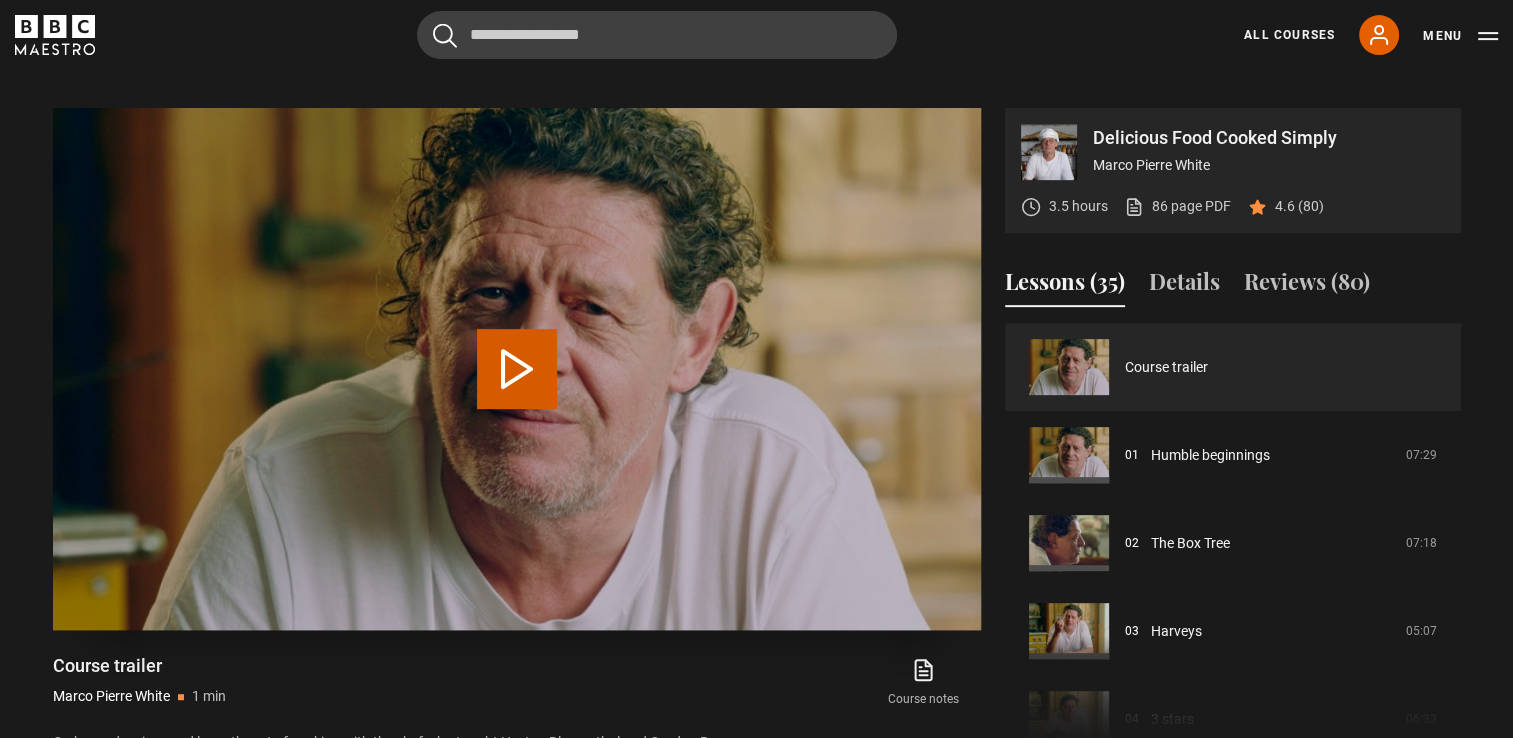 click on "Play Video" at bounding box center [517, 369] 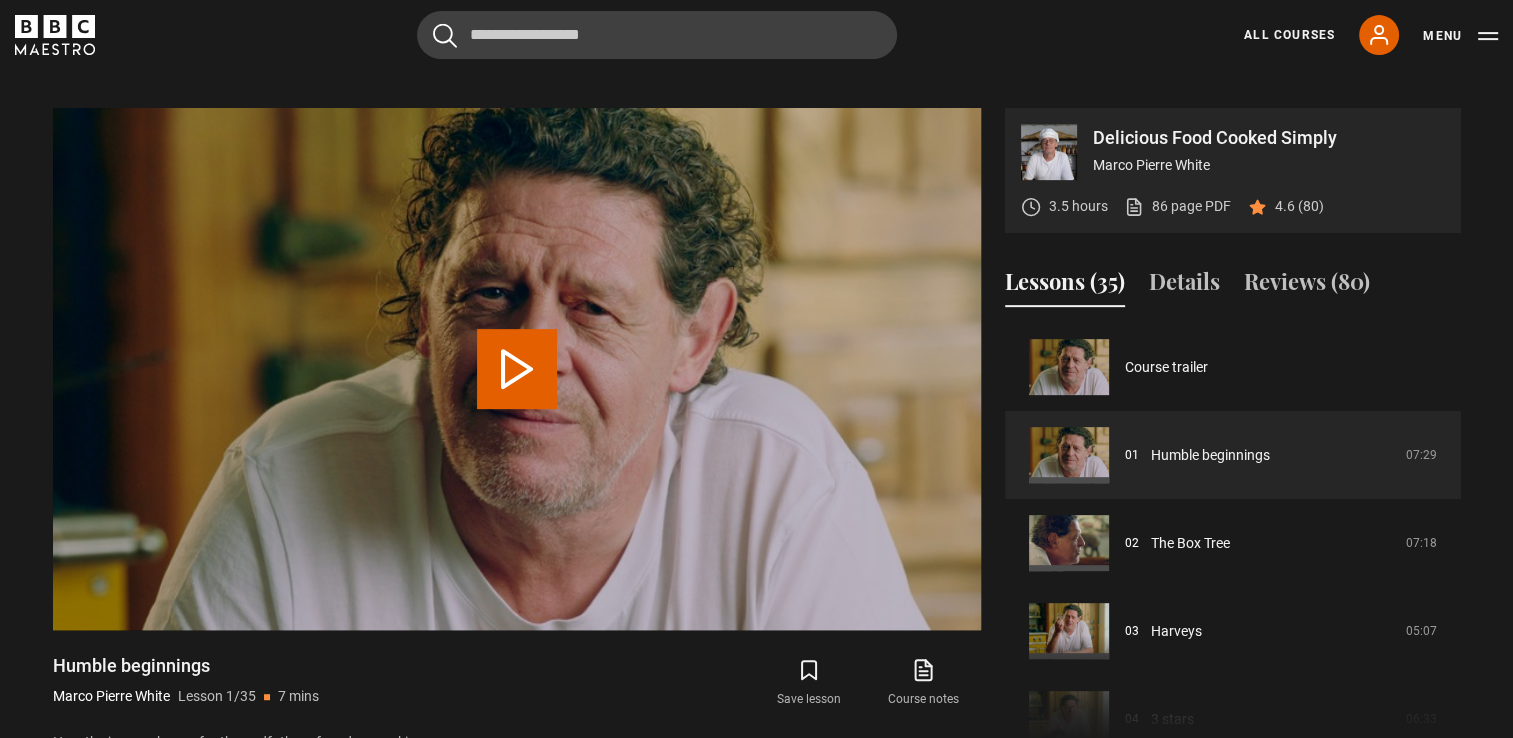 scroll, scrollTop: 828, scrollLeft: 0, axis: vertical 